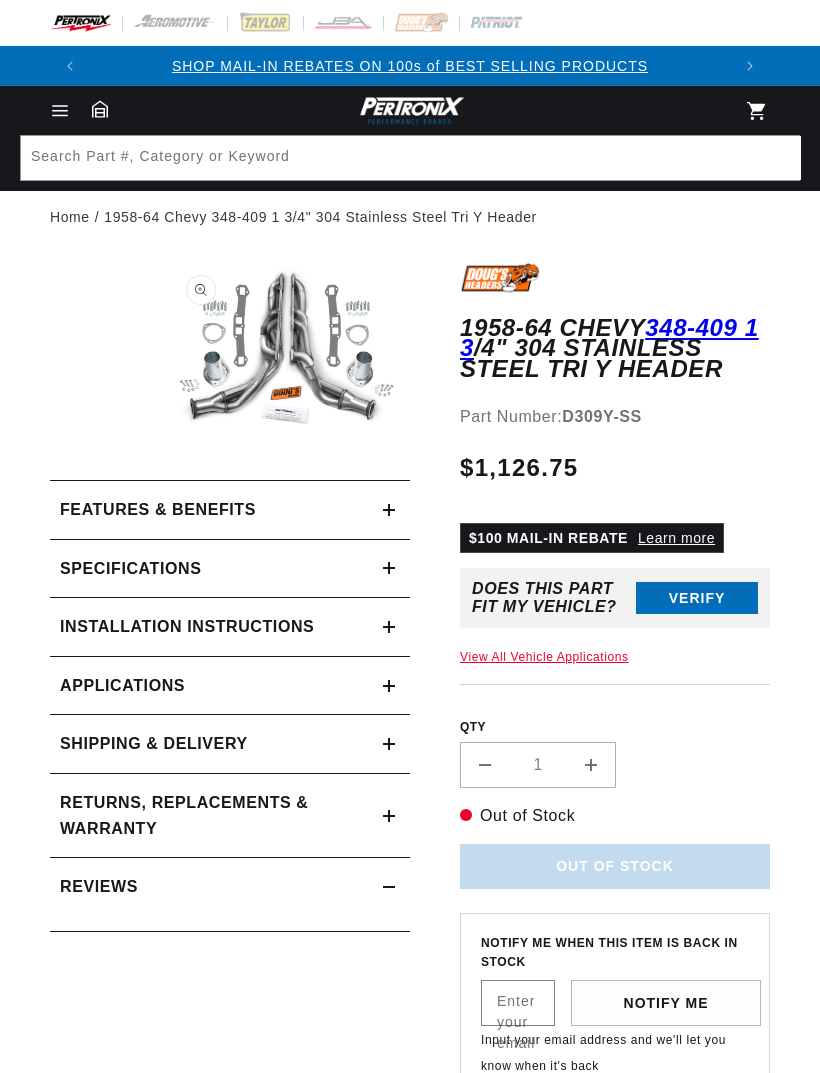 scroll, scrollTop: 0, scrollLeft: 0, axis: both 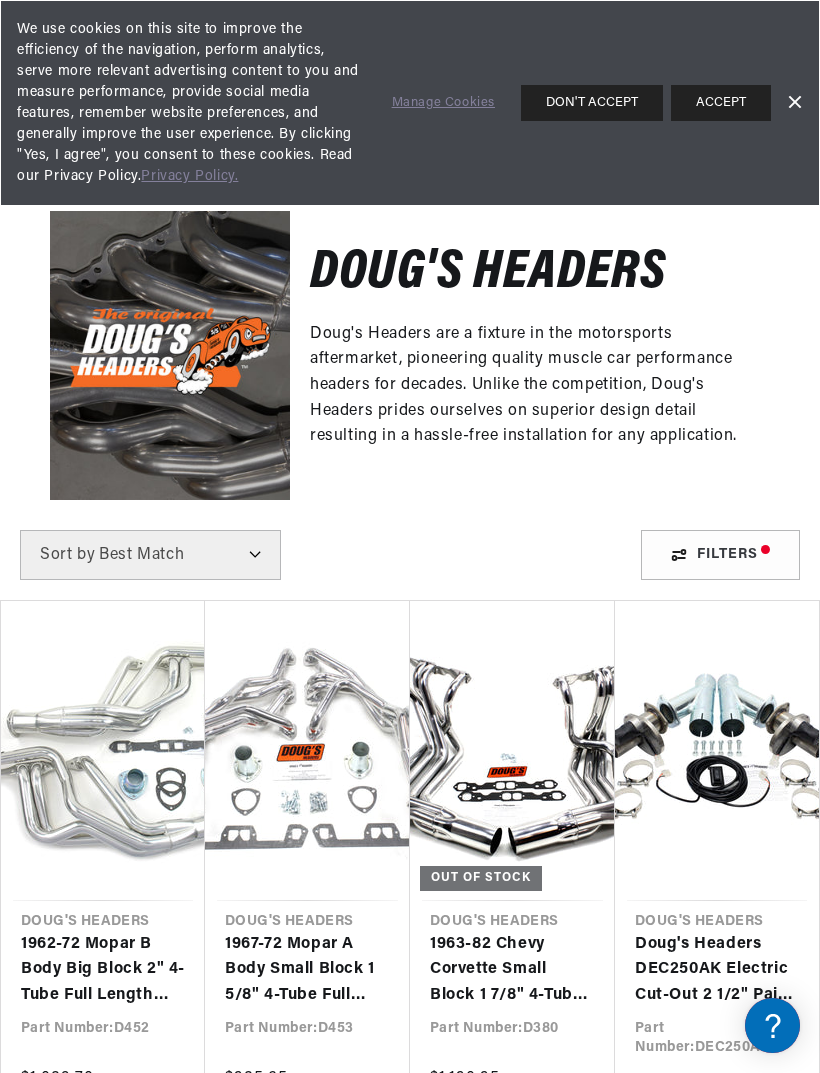 click on "ACCEPT" at bounding box center [721, 103] 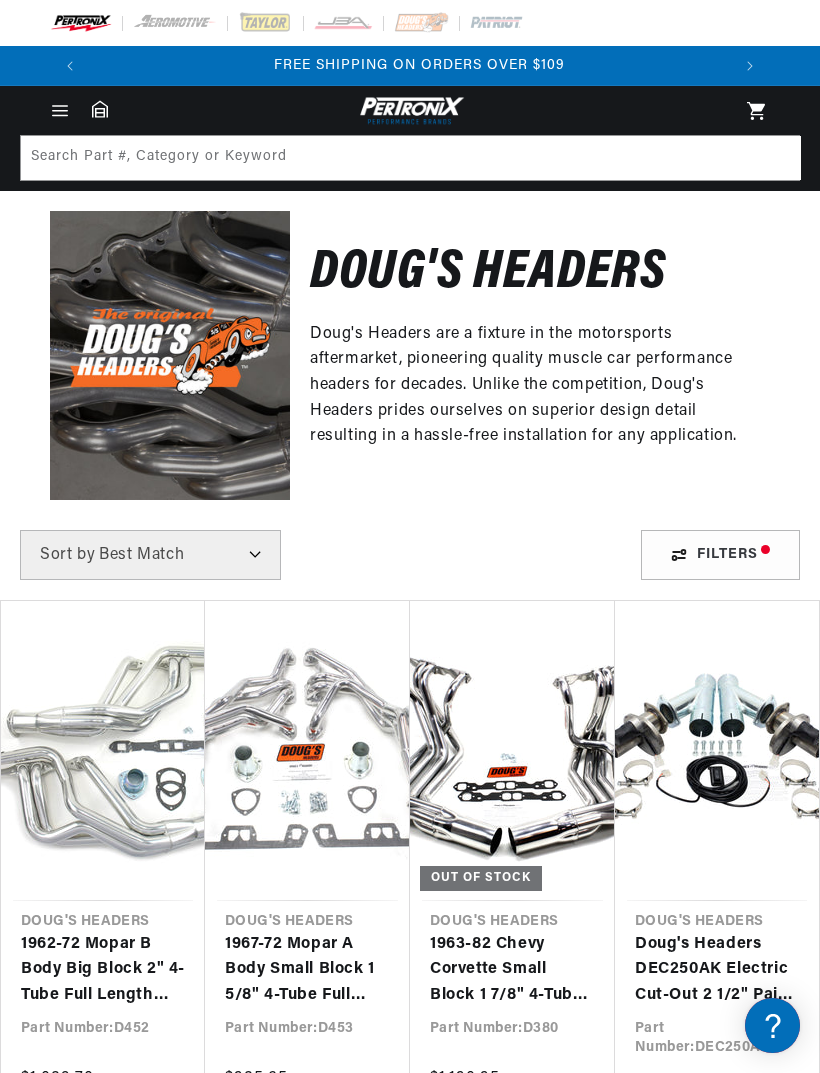 scroll, scrollTop: 0, scrollLeft: 640, axis: horizontal 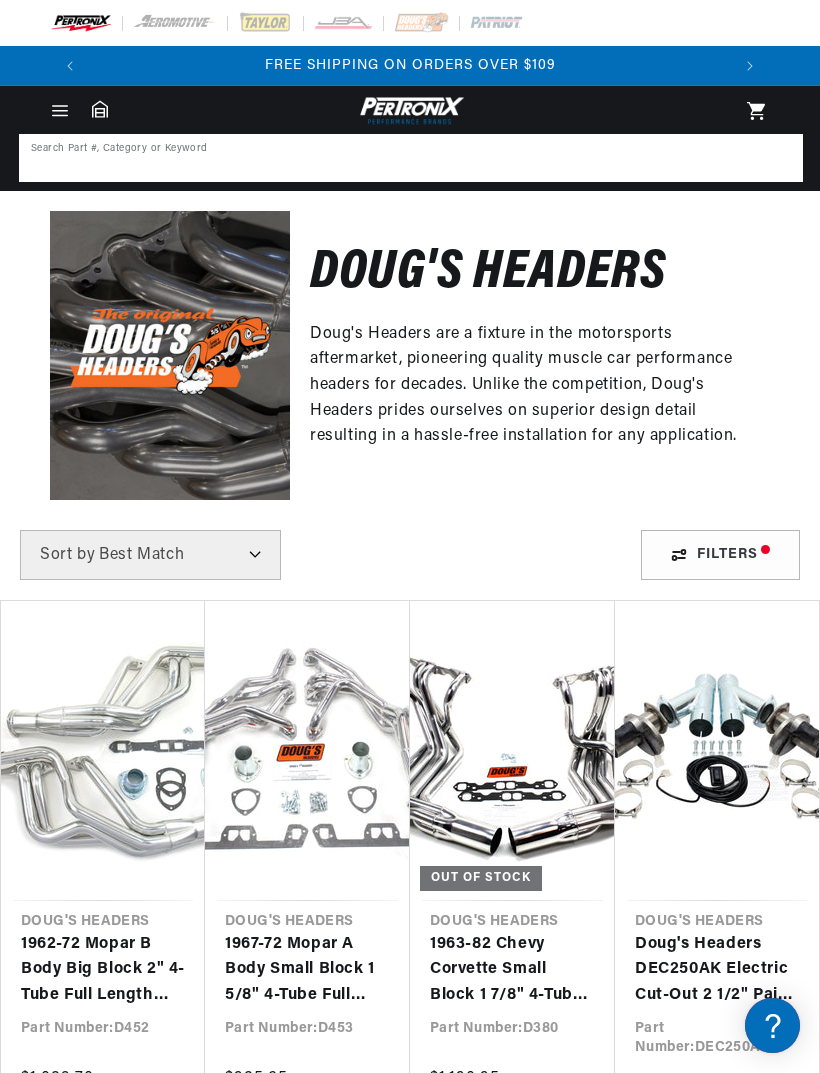 click at bounding box center [411, 158] 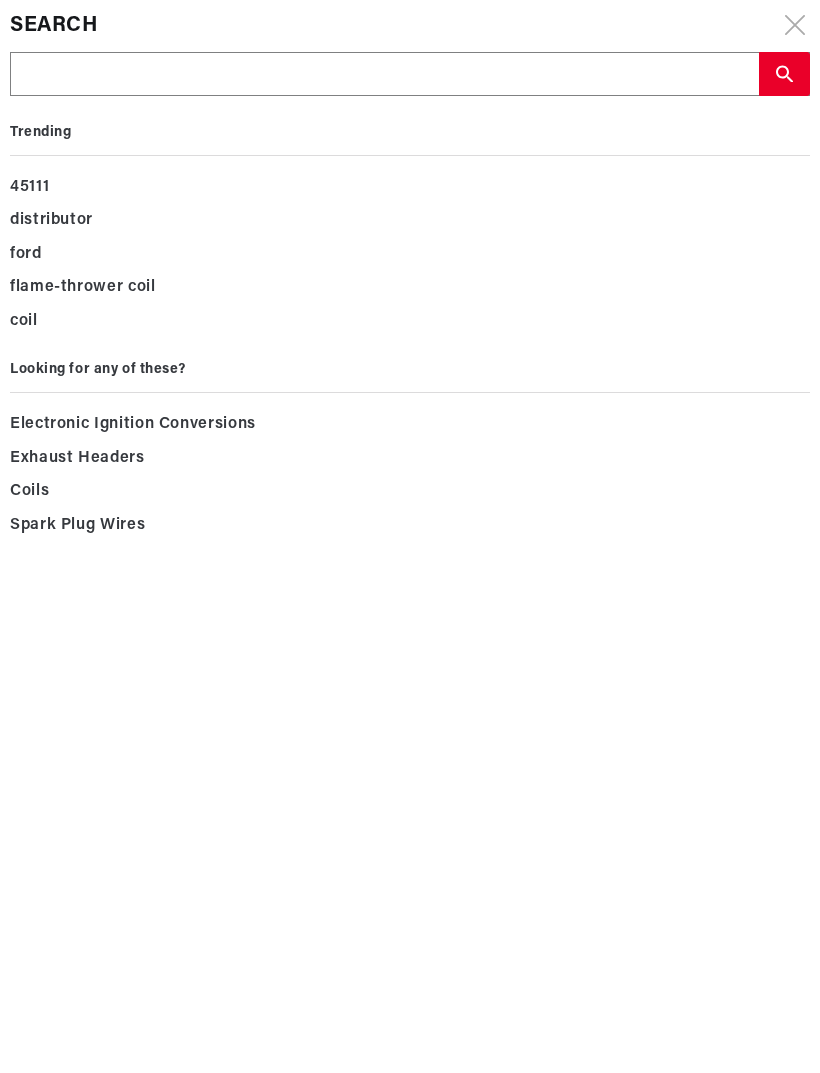 type on "3" 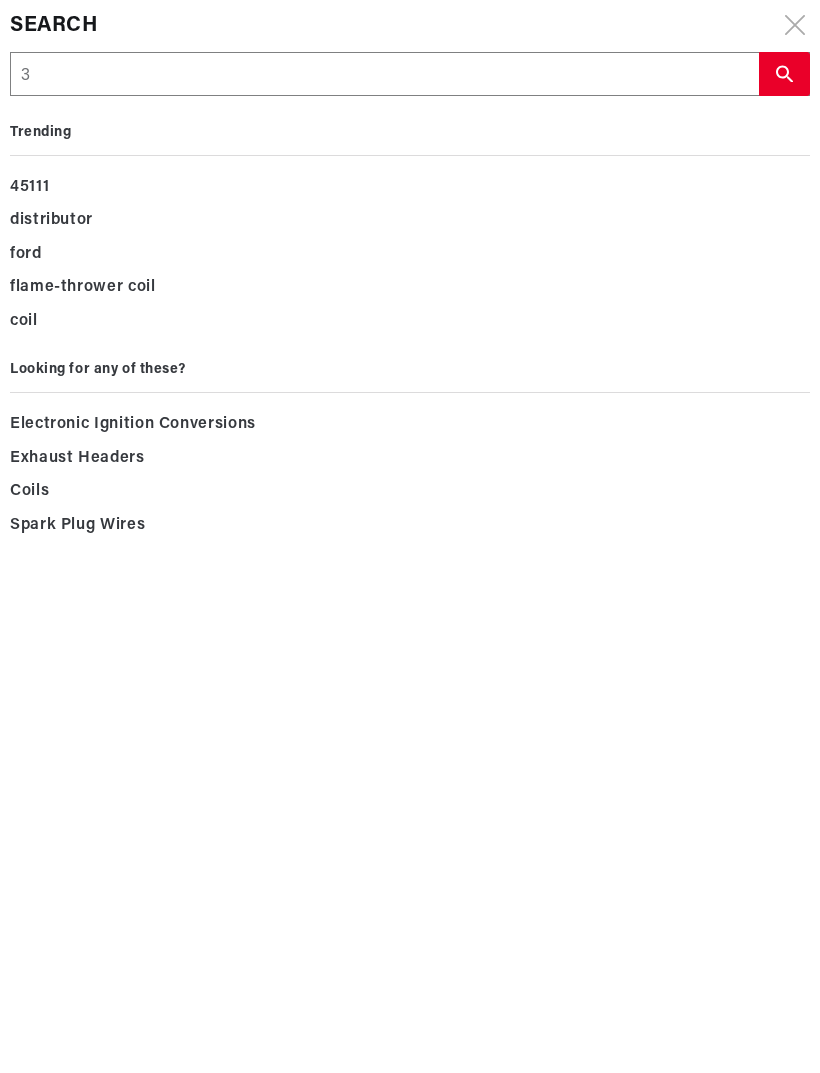 type on "3" 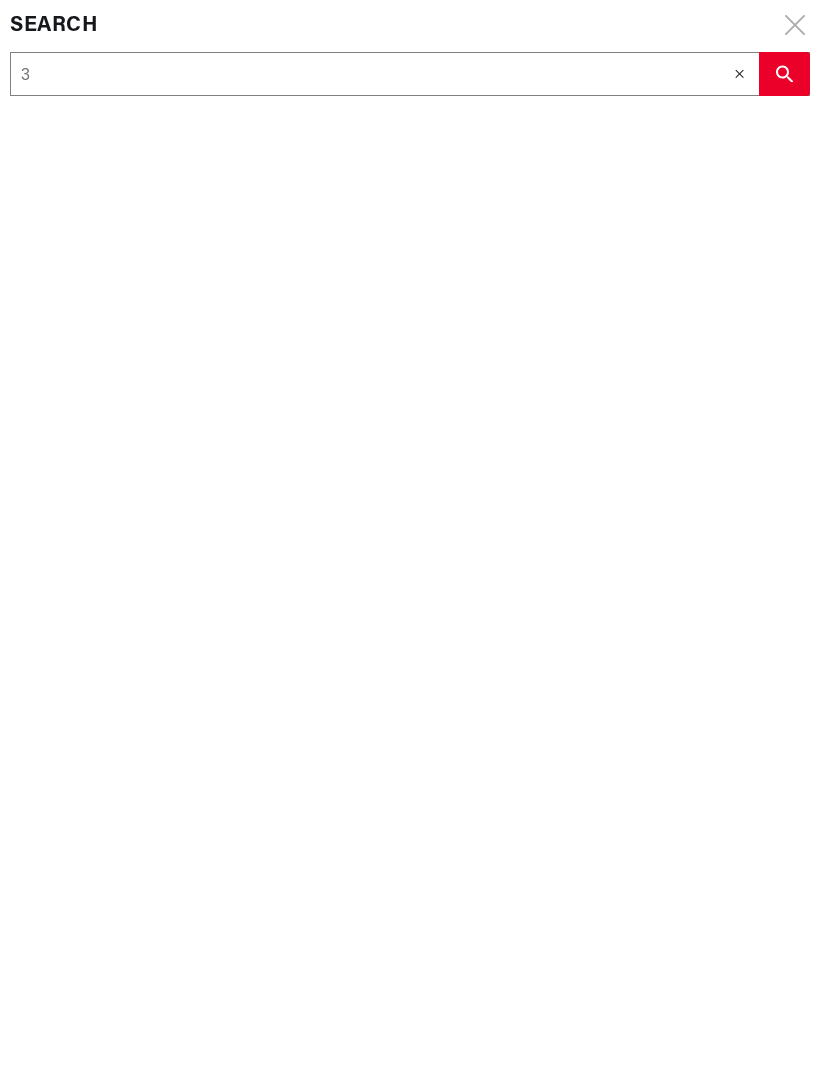 type on "38" 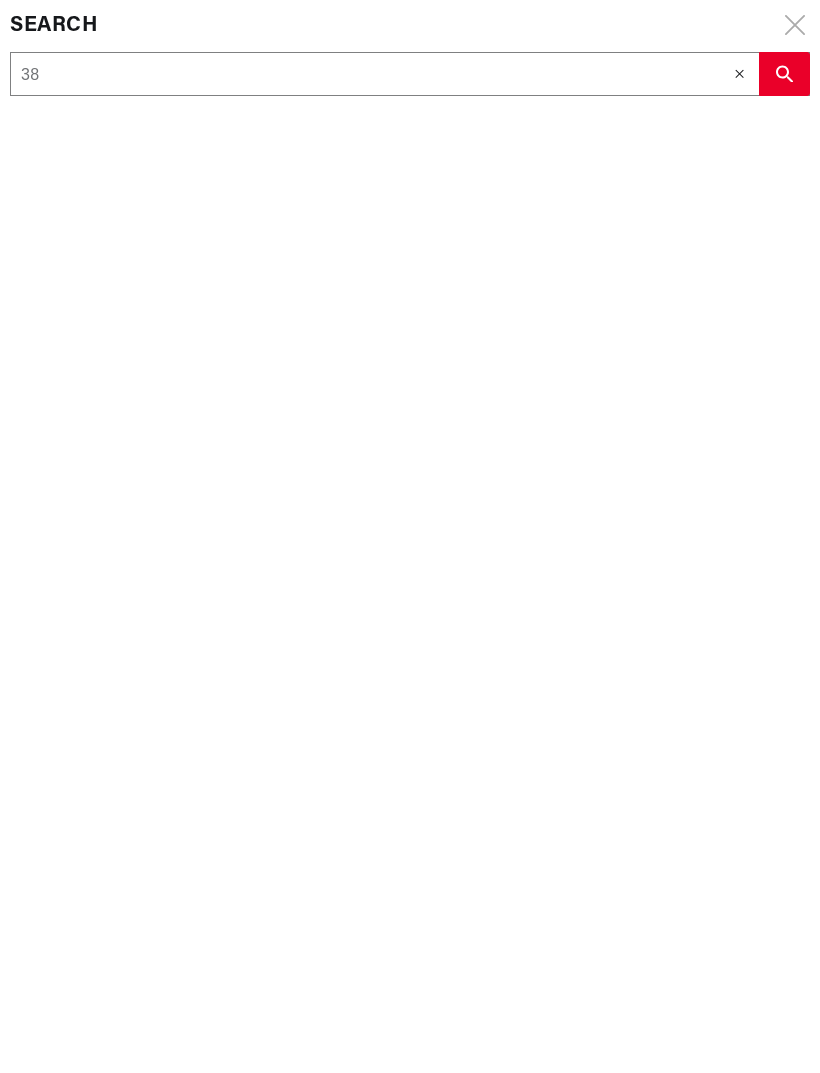 type on "38" 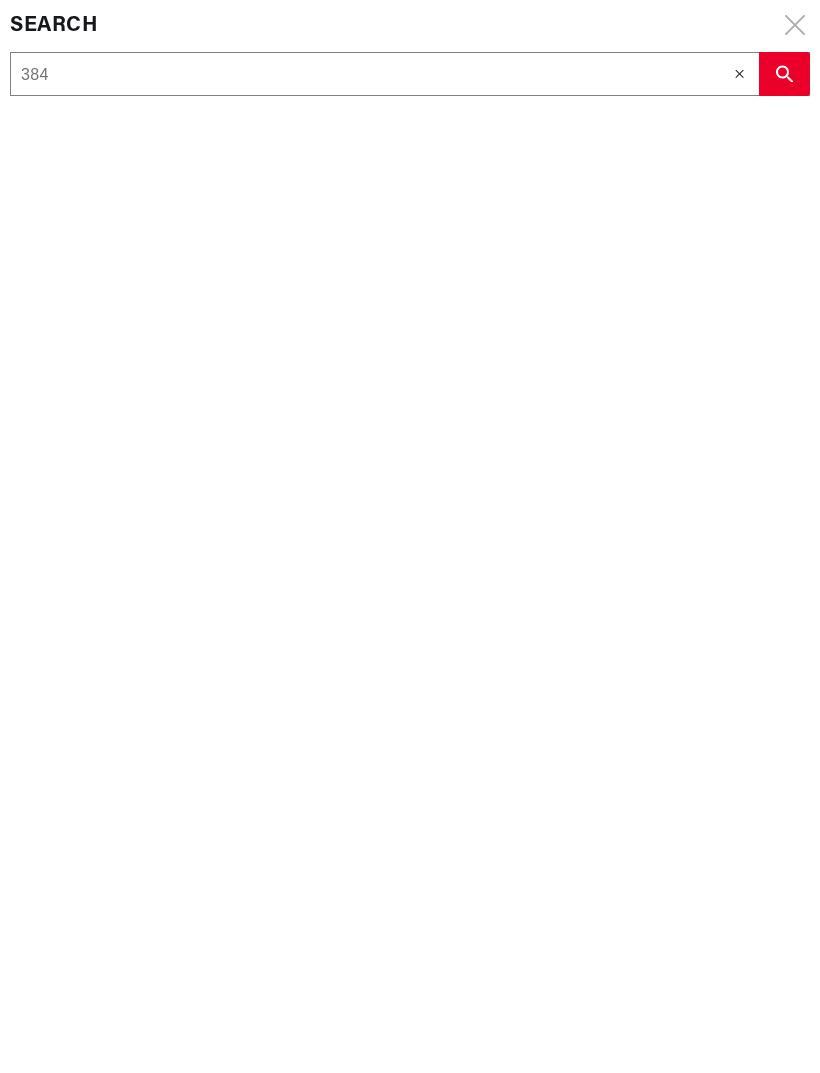 type on "384" 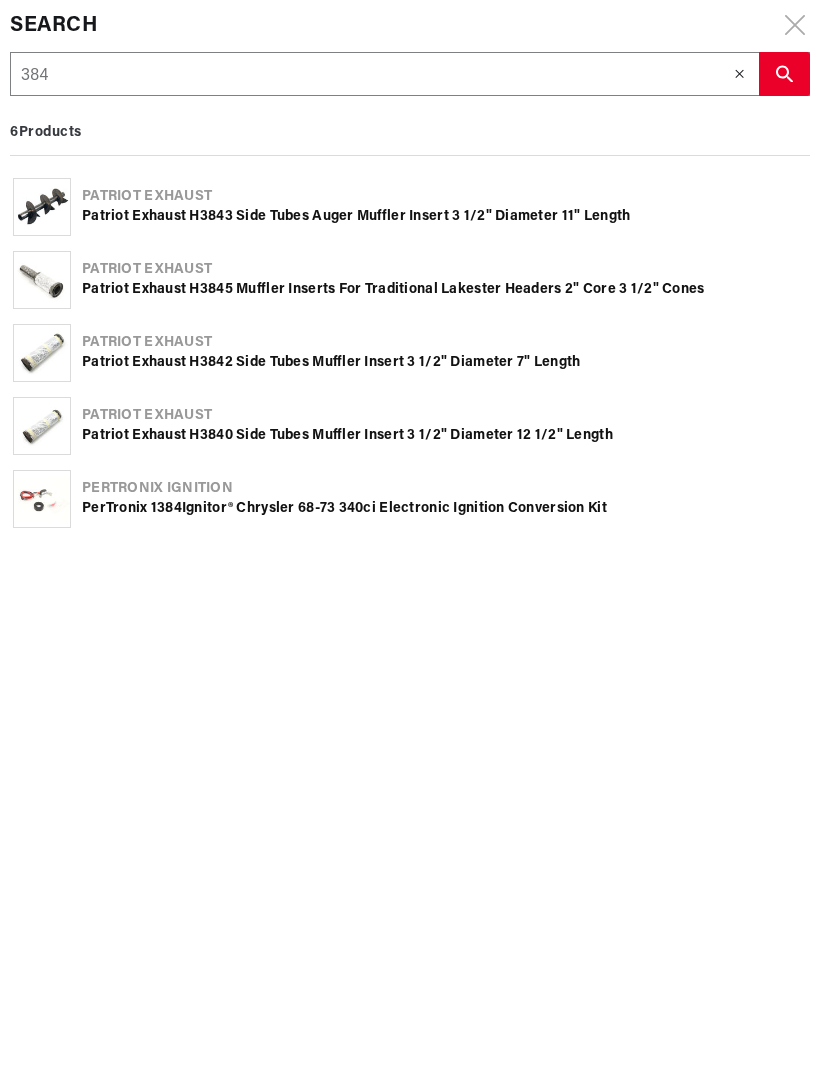 type on "38" 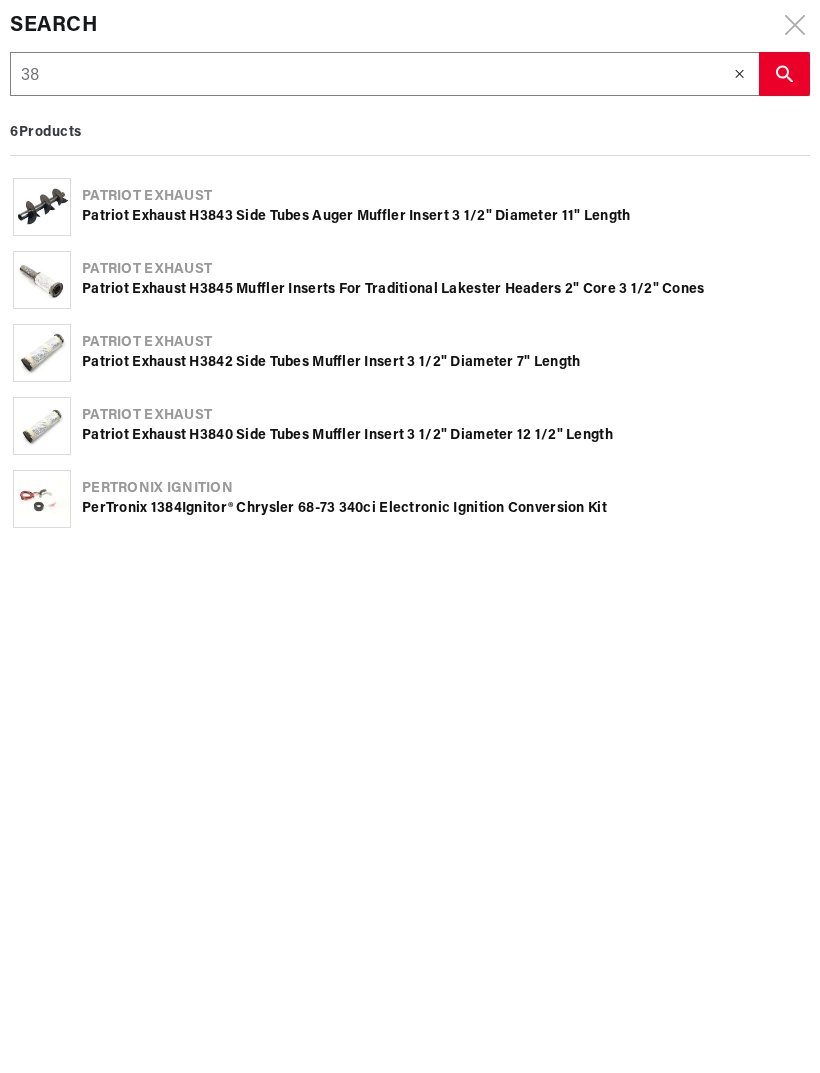 type on "38" 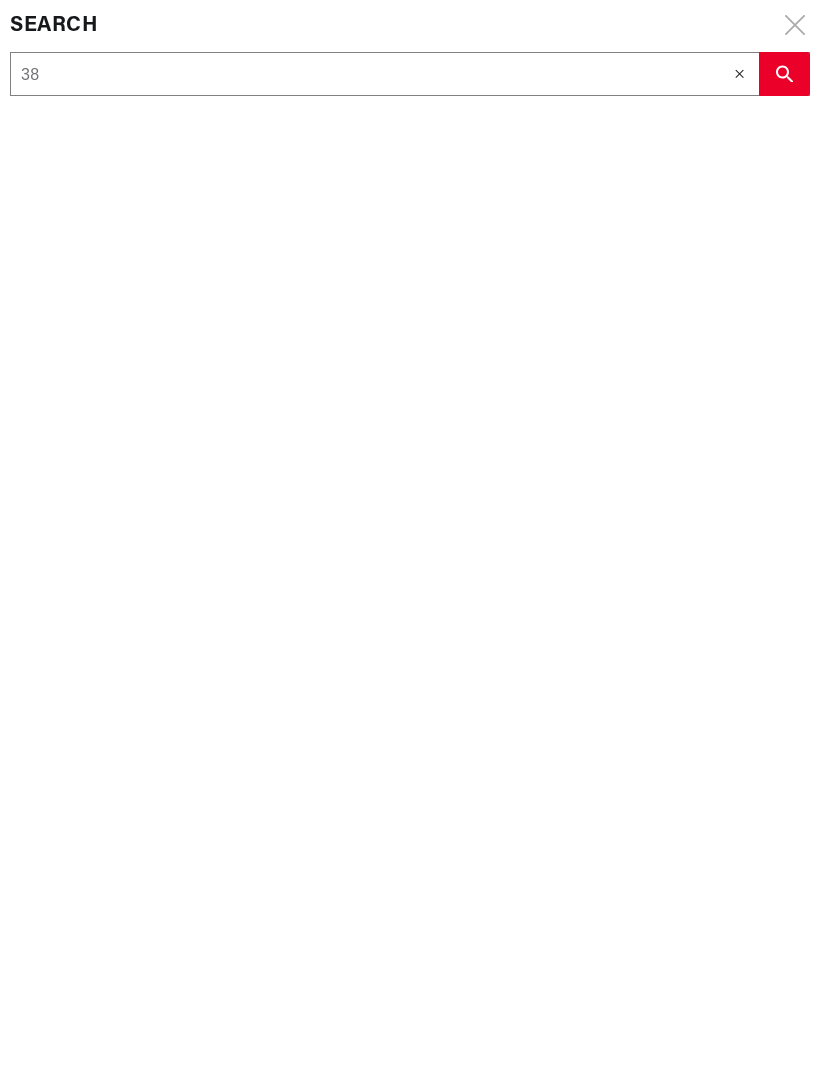type on "387" 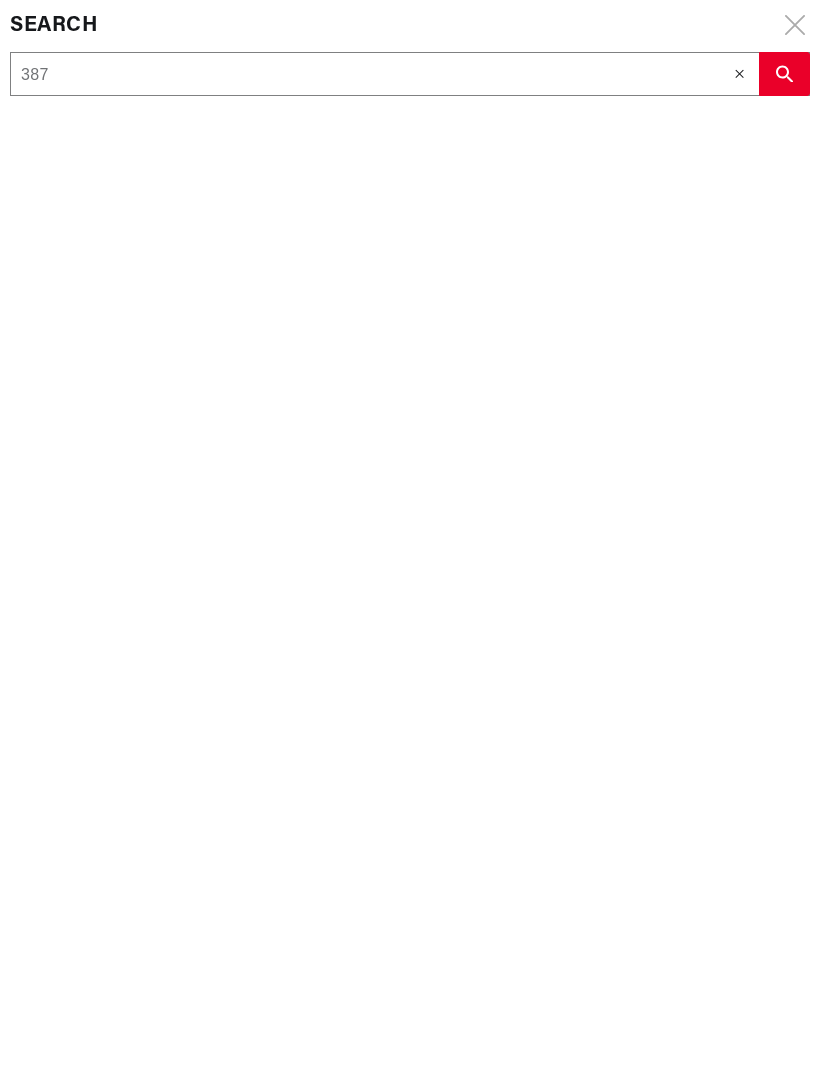 type on "387" 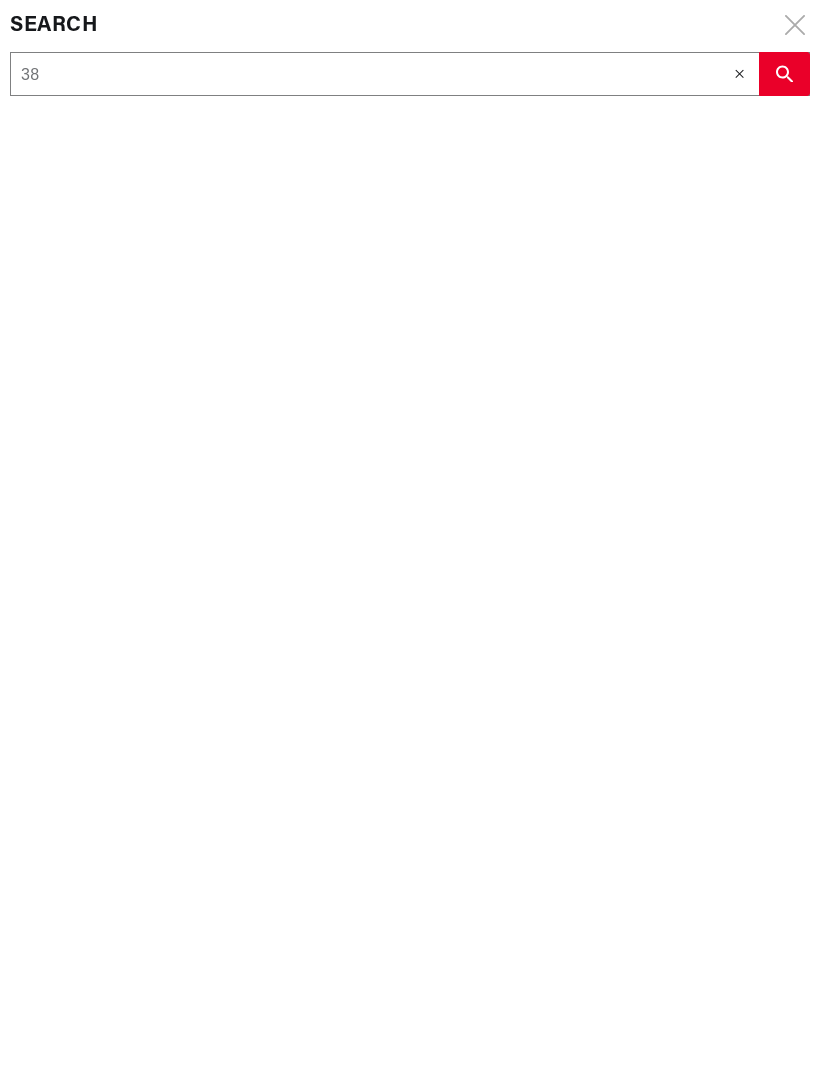 type on "38" 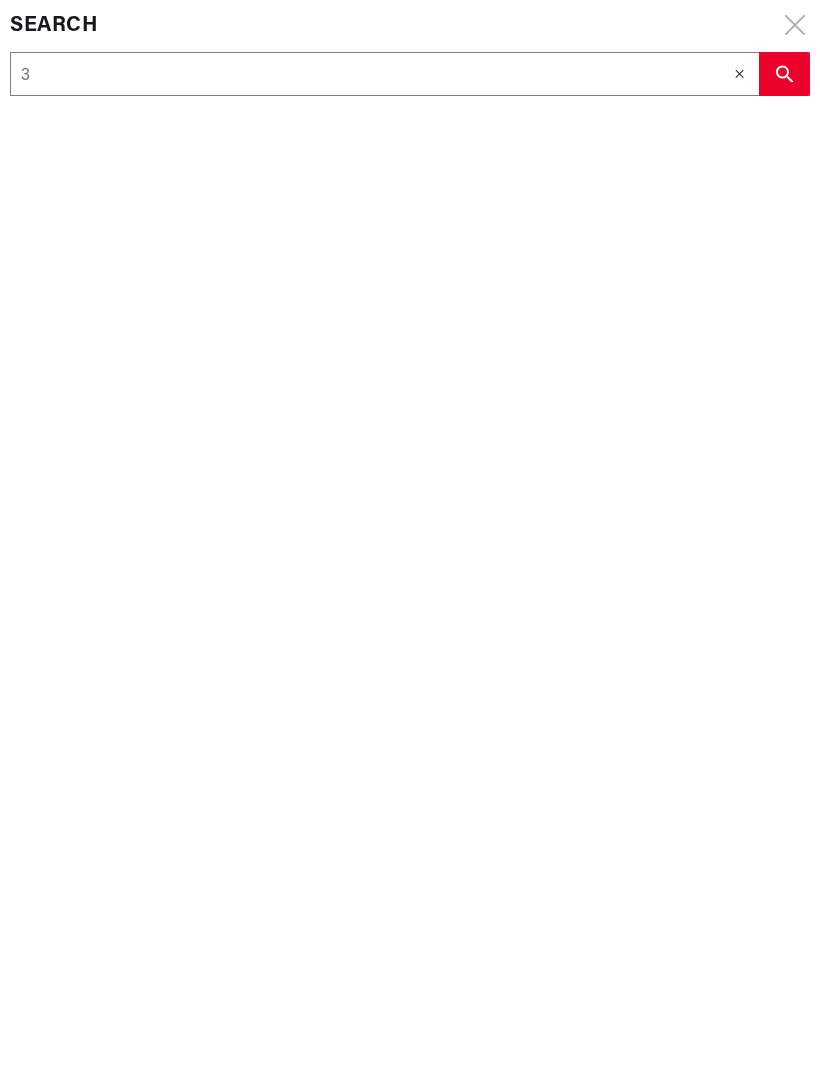 type on "3" 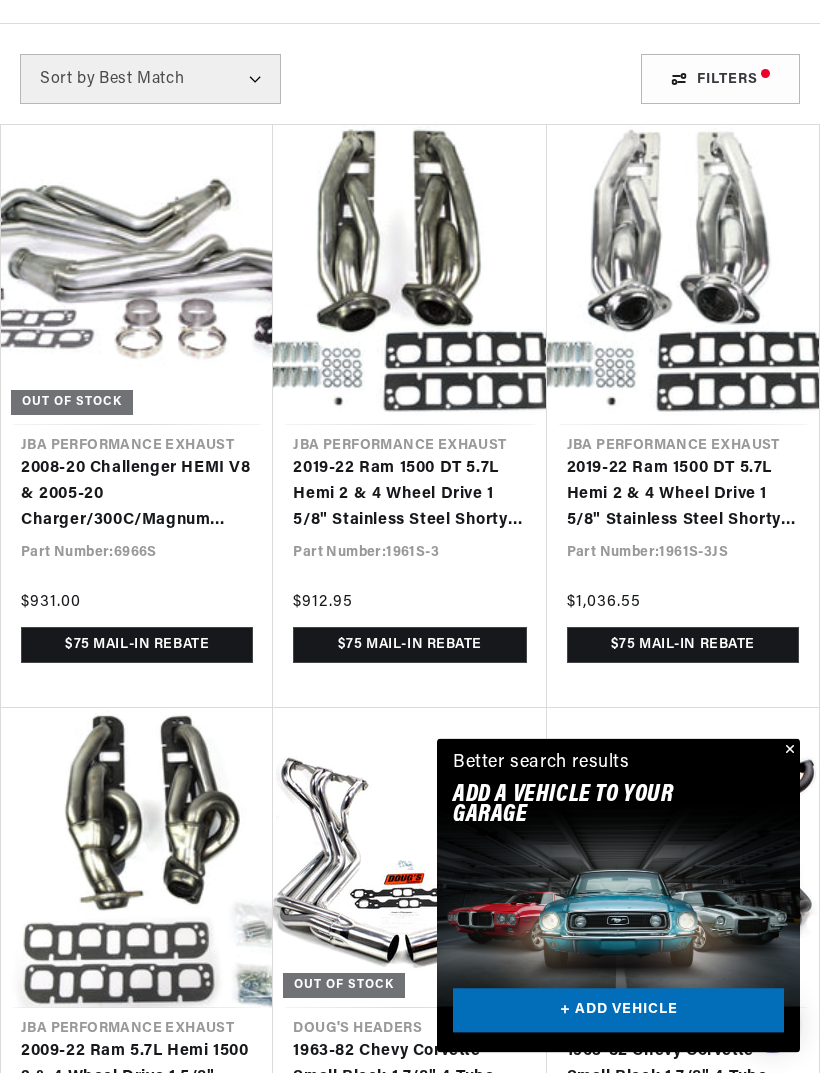 scroll, scrollTop: 723, scrollLeft: 0, axis: vertical 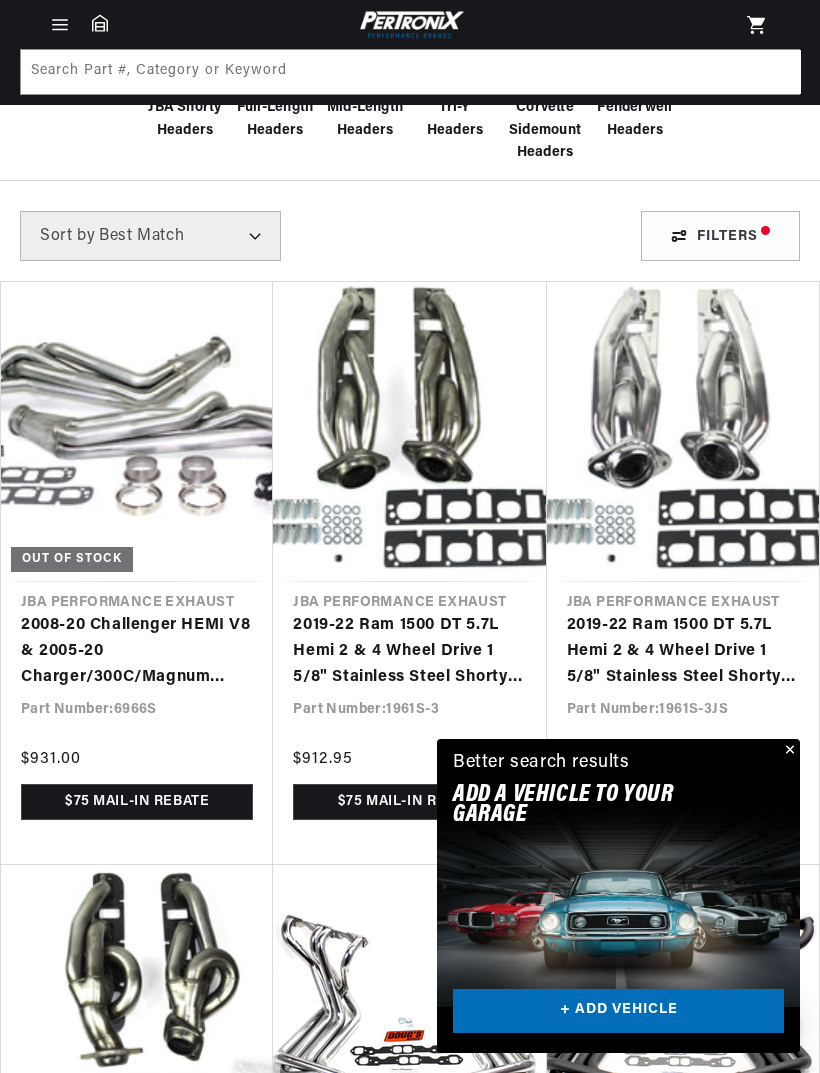 click at bounding box center [788, 751] 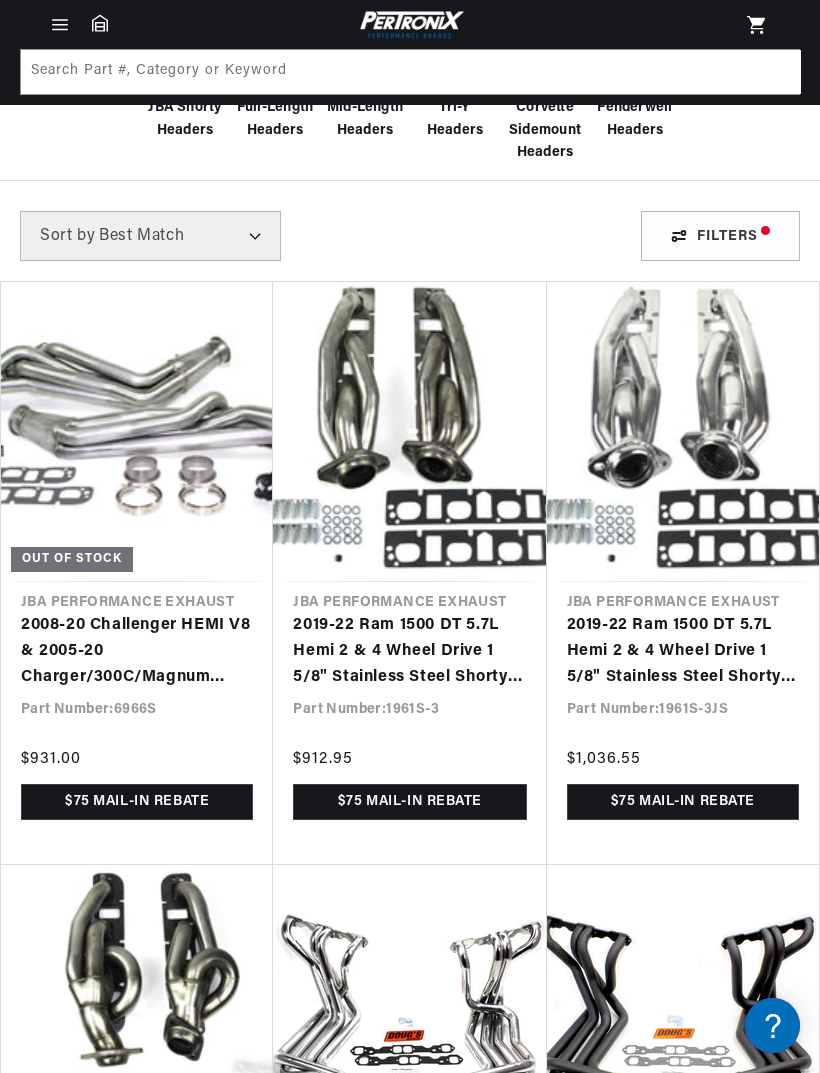 scroll, scrollTop: 542, scrollLeft: 0, axis: vertical 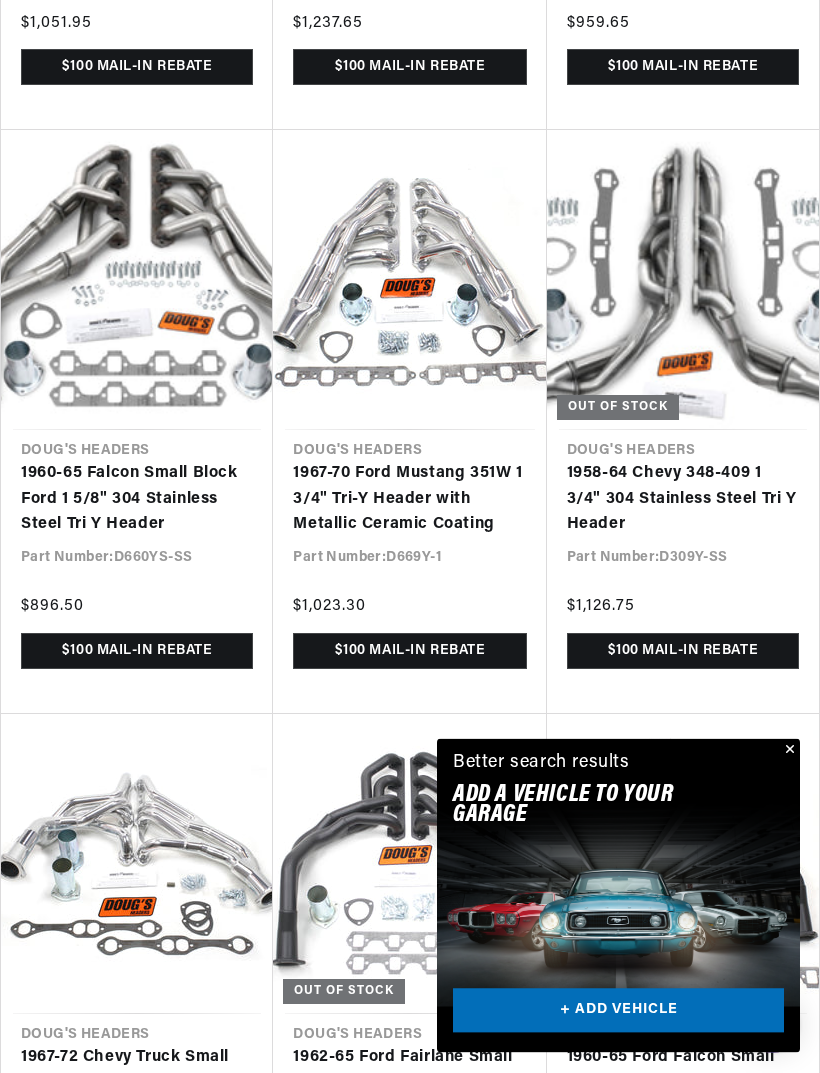 click at bounding box center (788, 751) 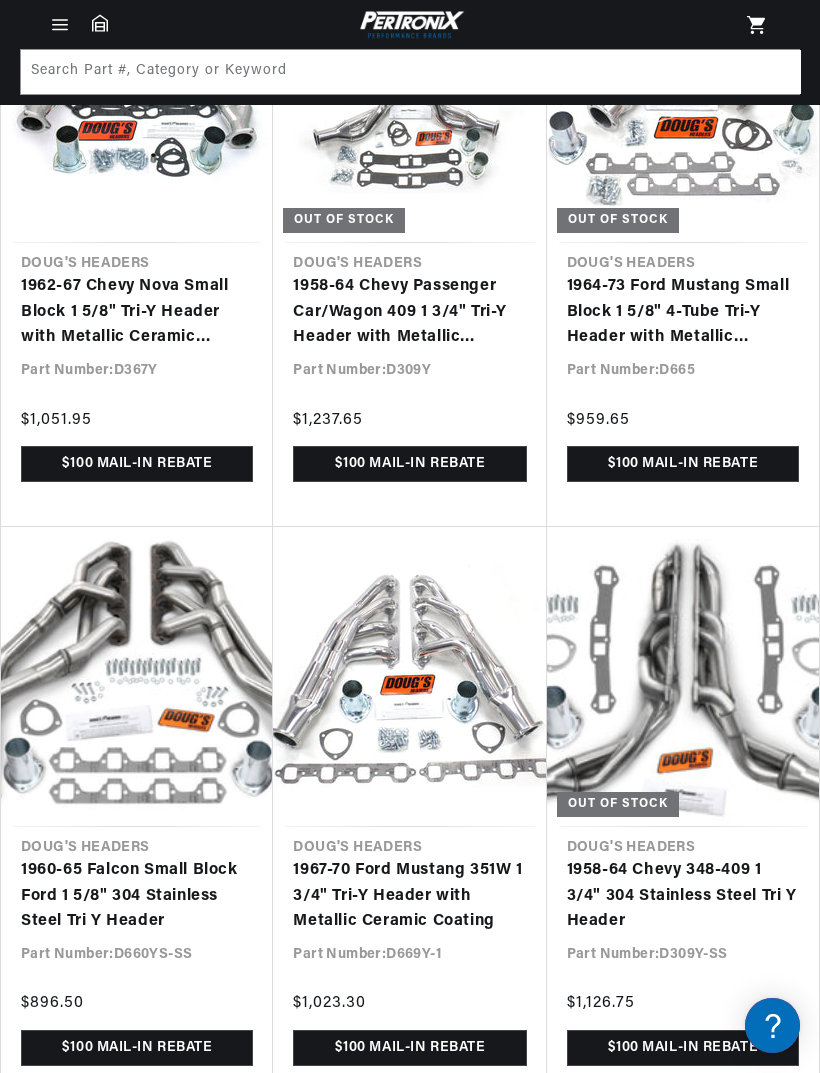 scroll, scrollTop: 1970, scrollLeft: 0, axis: vertical 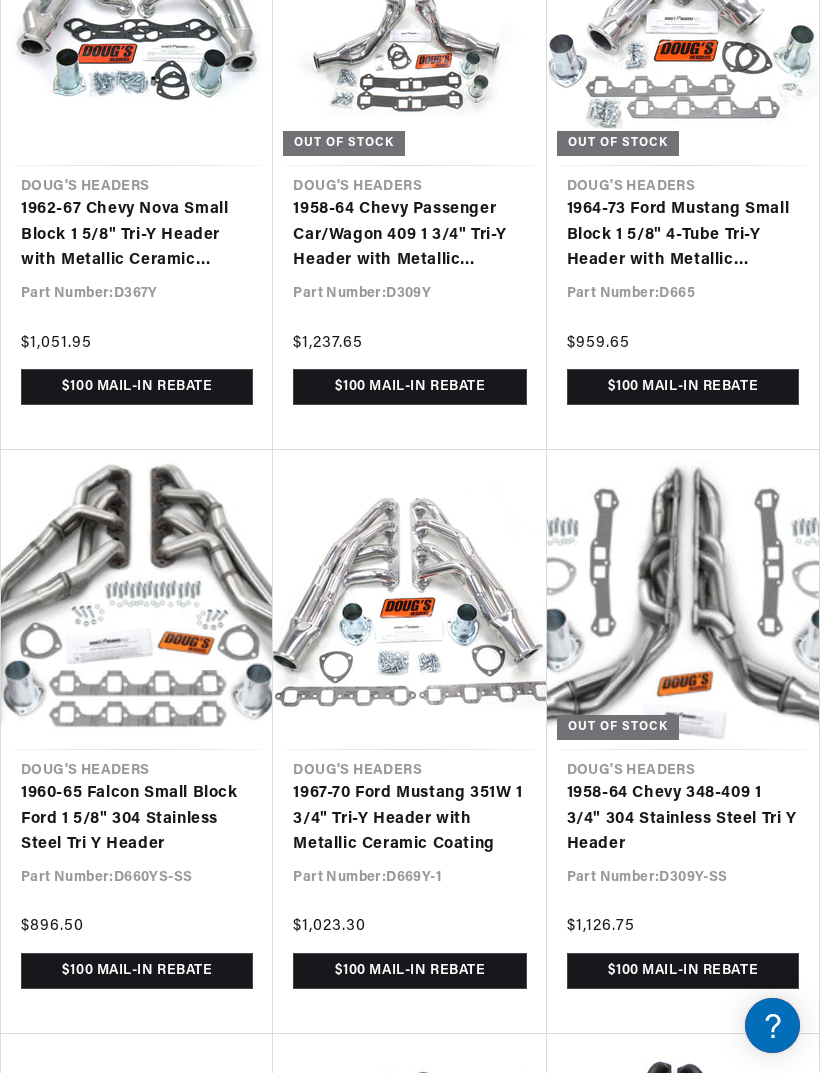 click on "1958-64 Chevy 348-409 1 3/4" 304 Stainless Steel Tri Y Header" at bounding box center (683, 819) 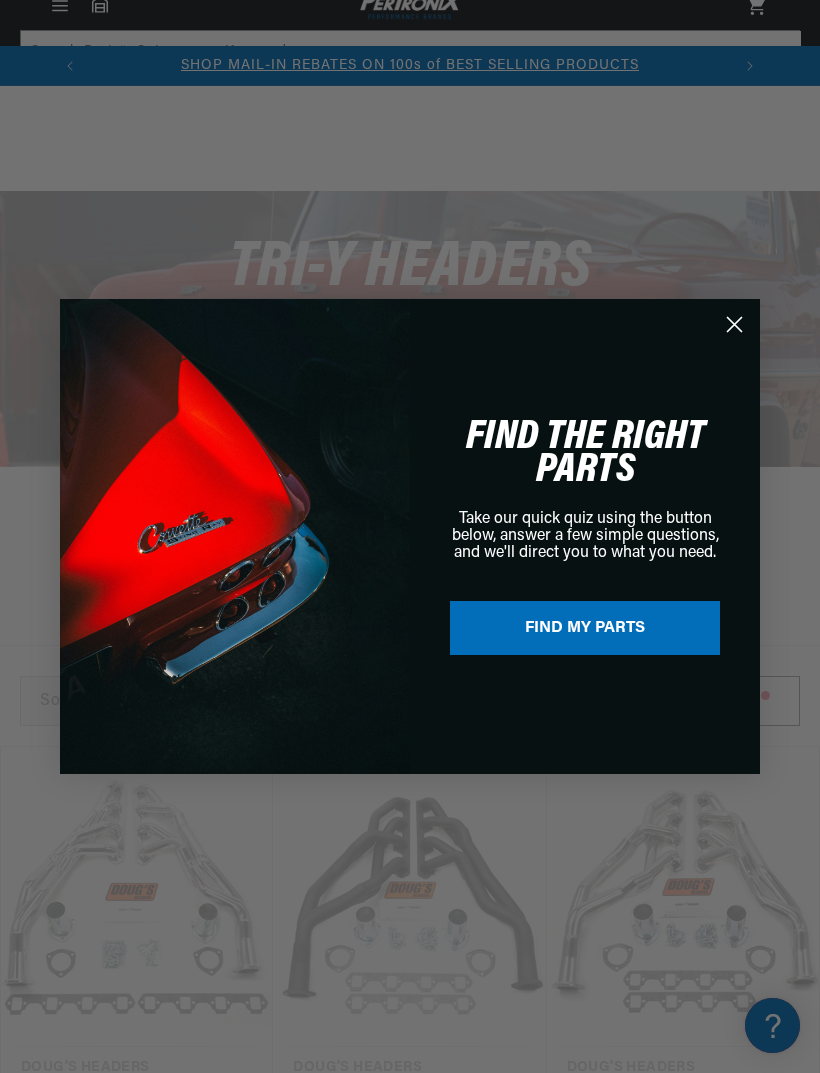 scroll, scrollTop: 2117, scrollLeft: 0, axis: vertical 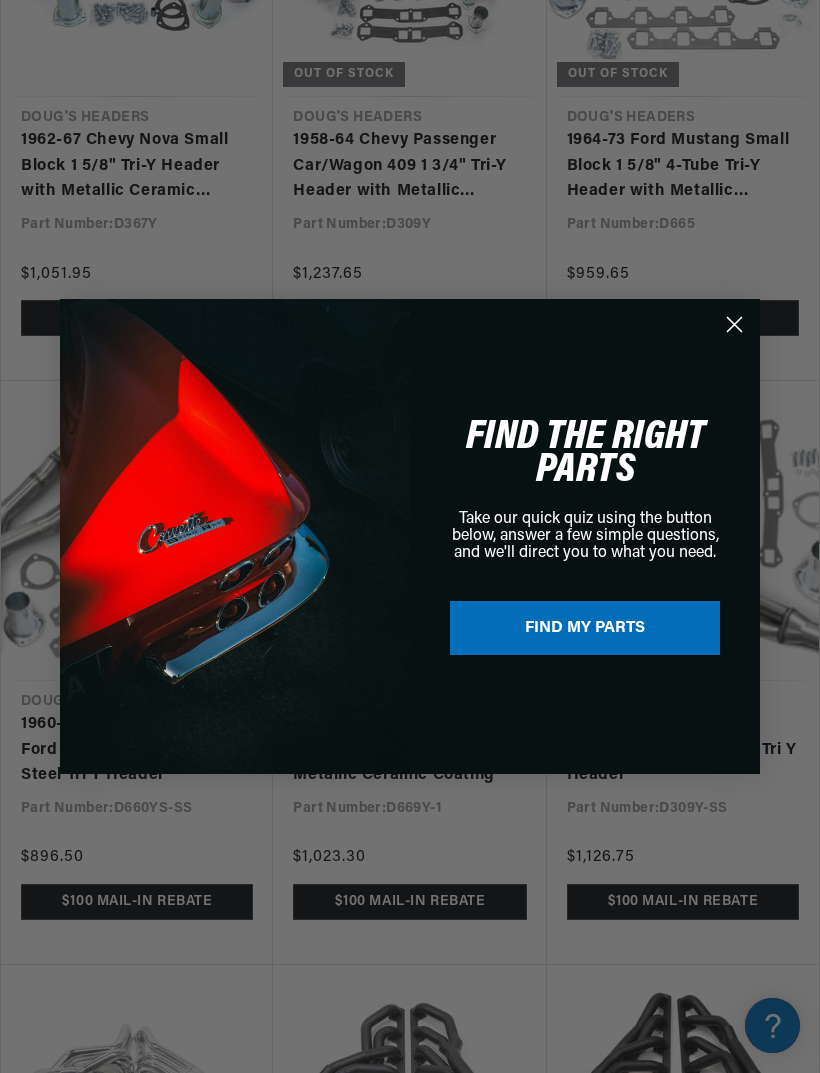 click on "Close dialog FIND THE RIGHT PARTS Take our quick quiz using the button below, answer a few simple questions, and we'll direct you to what you need. FIND MY PARTS Submit" at bounding box center (410, 536) 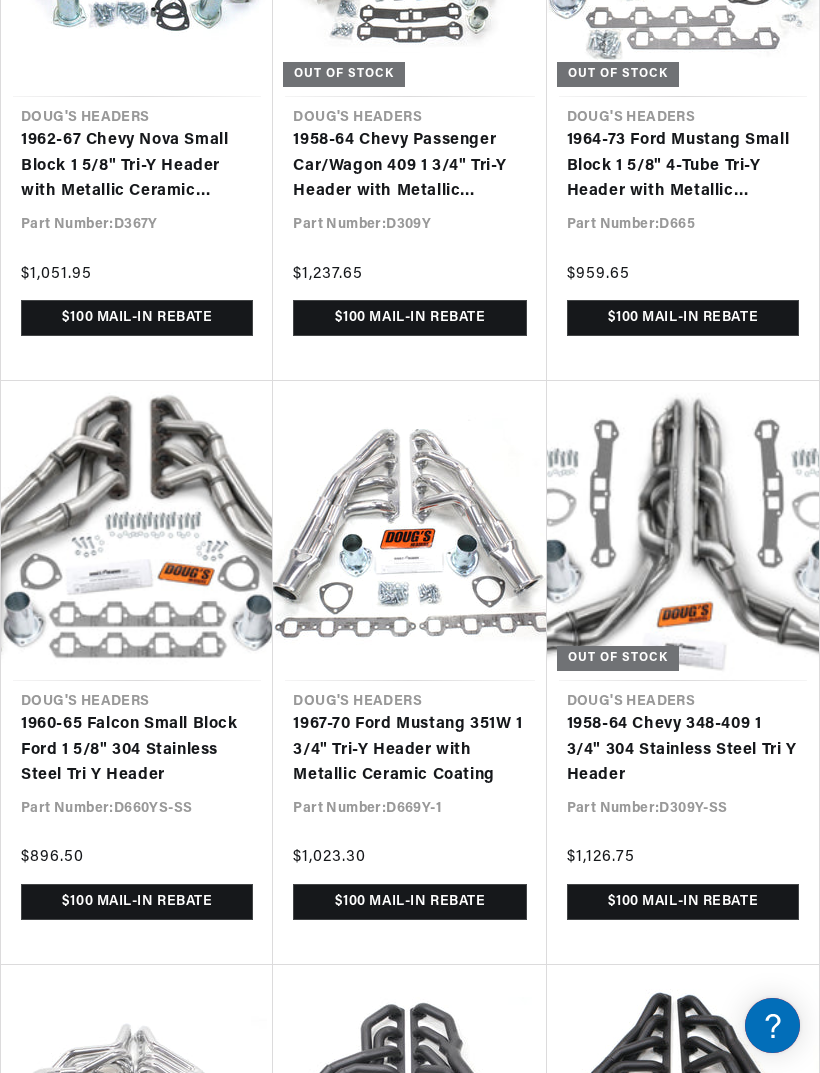 scroll, scrollTop: 2048, scrollLeft: 0, axis: vertical 